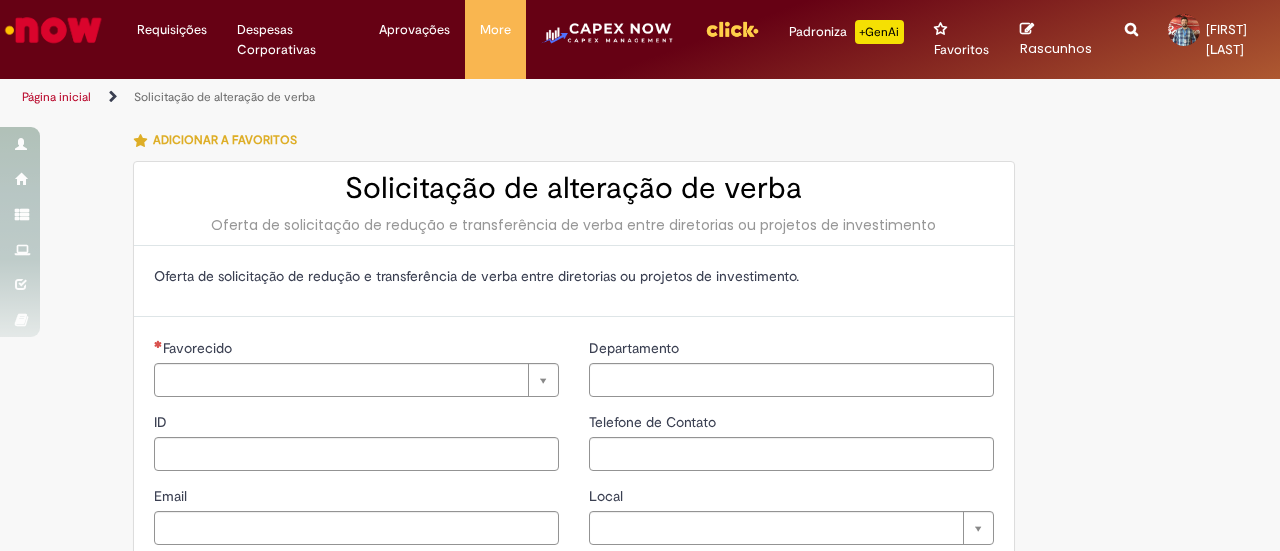 scroll, scrollTop: 0, scrollLeft: 0, axis: both 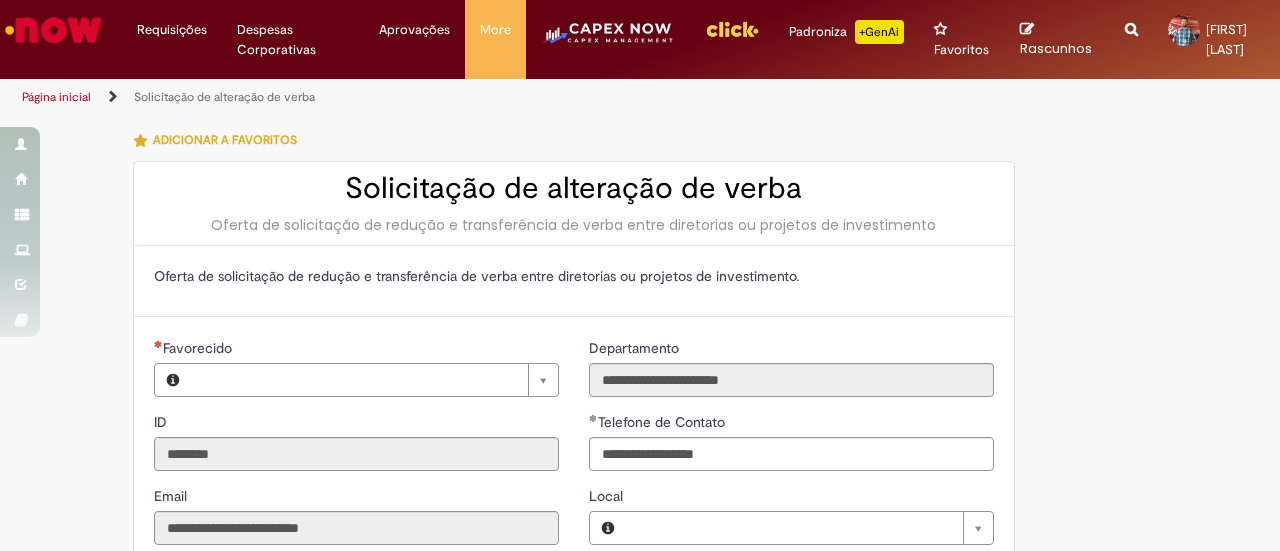 type on "**********" 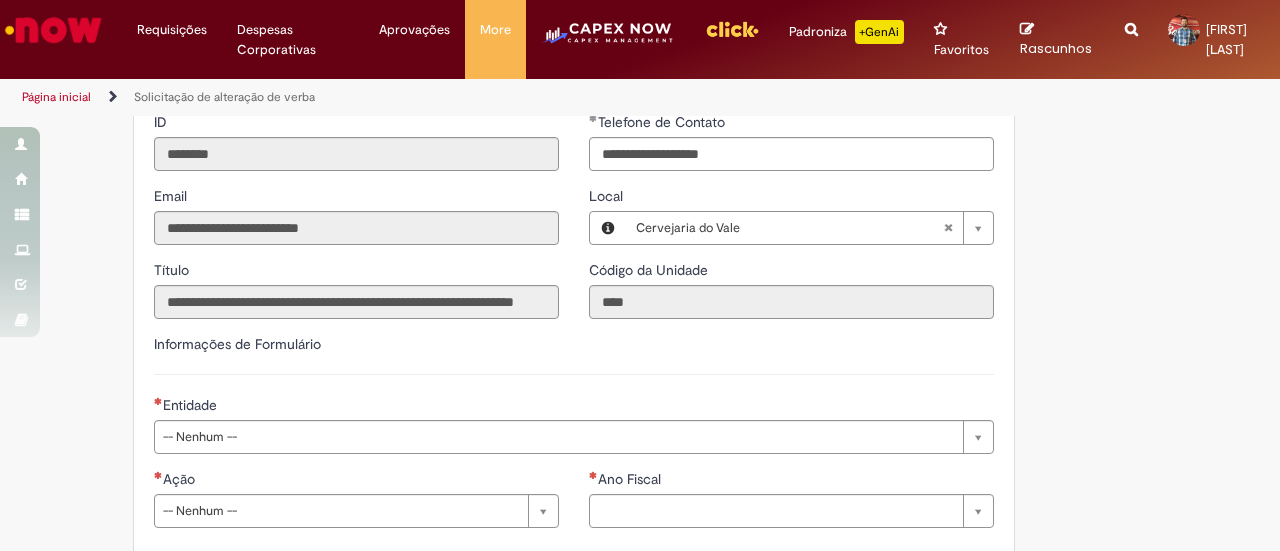 type on "**********" 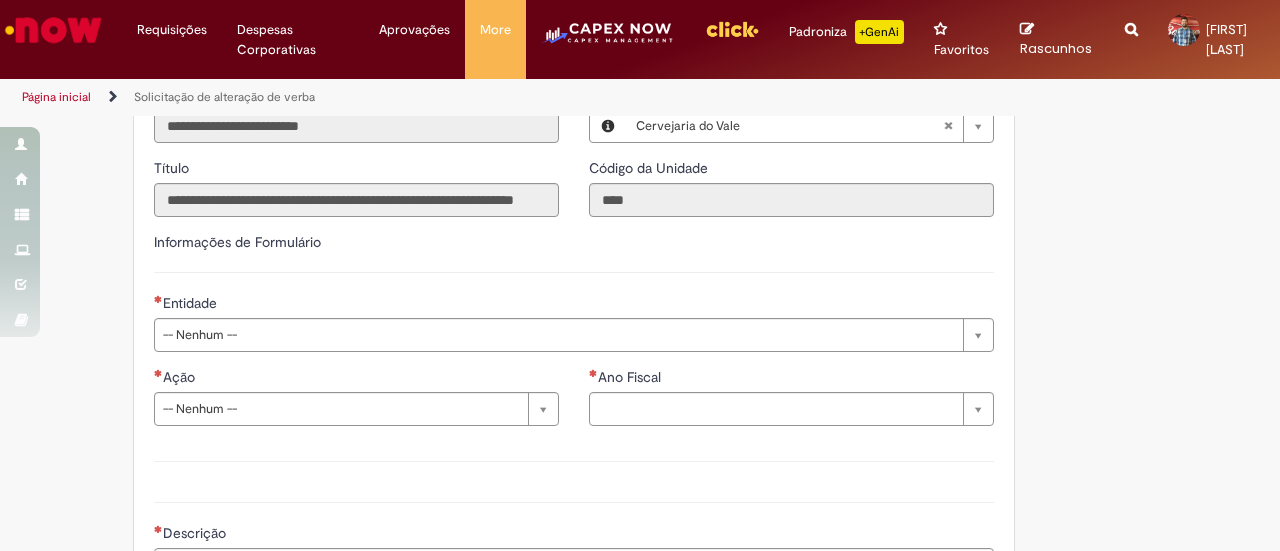 scroll, scrollTop: 500, scrollLeft: 0, axis: vertical 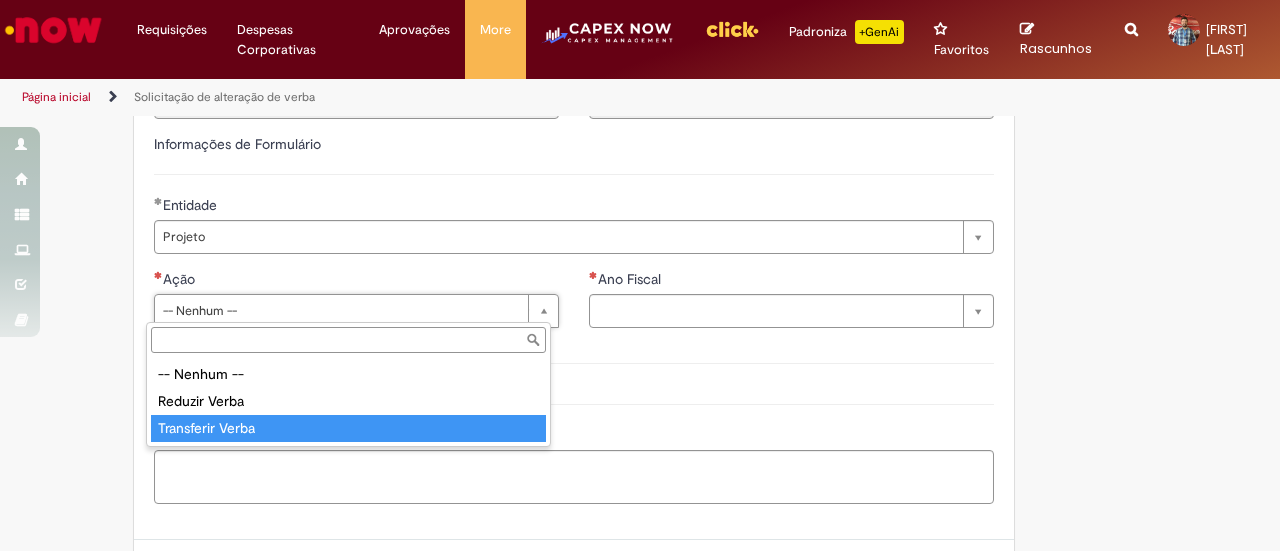 type on "**********" 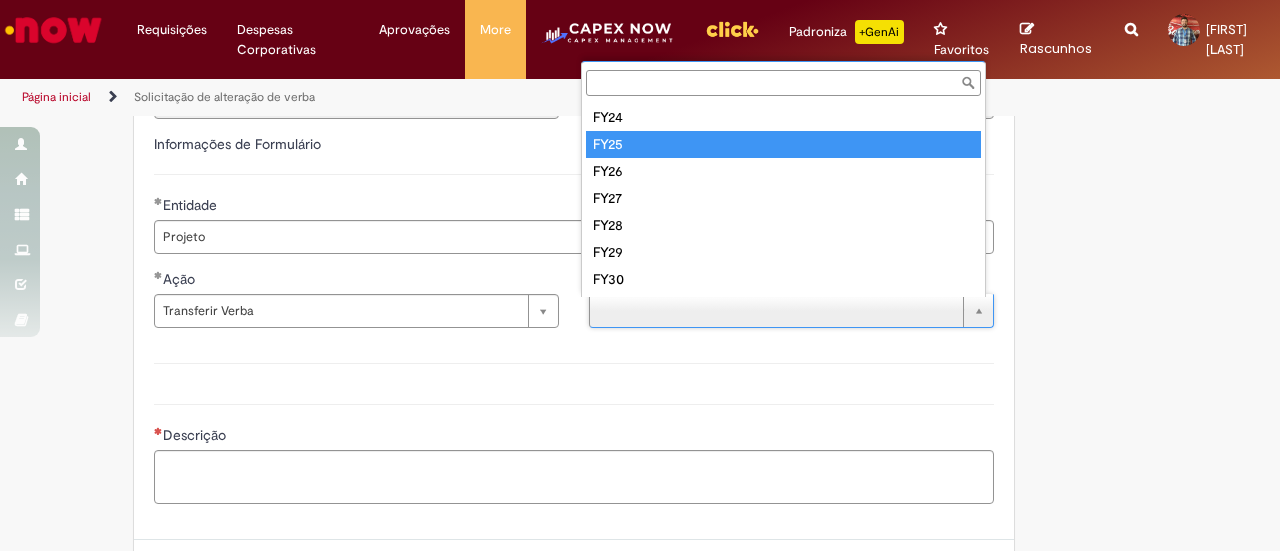 type on "****" 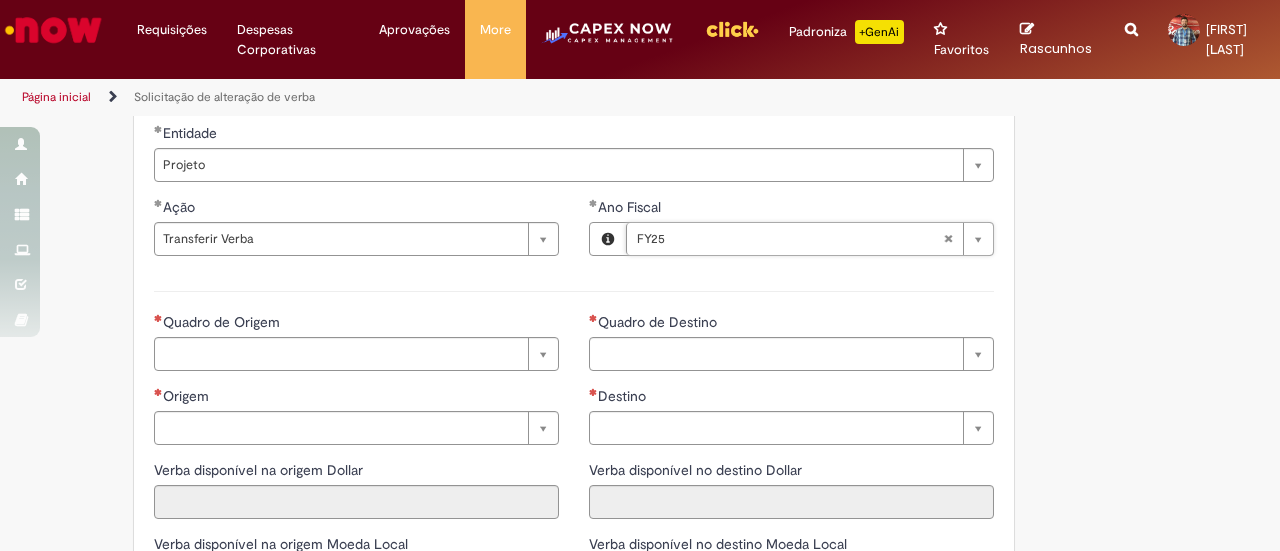 scroll, scrollTop: 700, scrollLeft: 0, axis: vertical 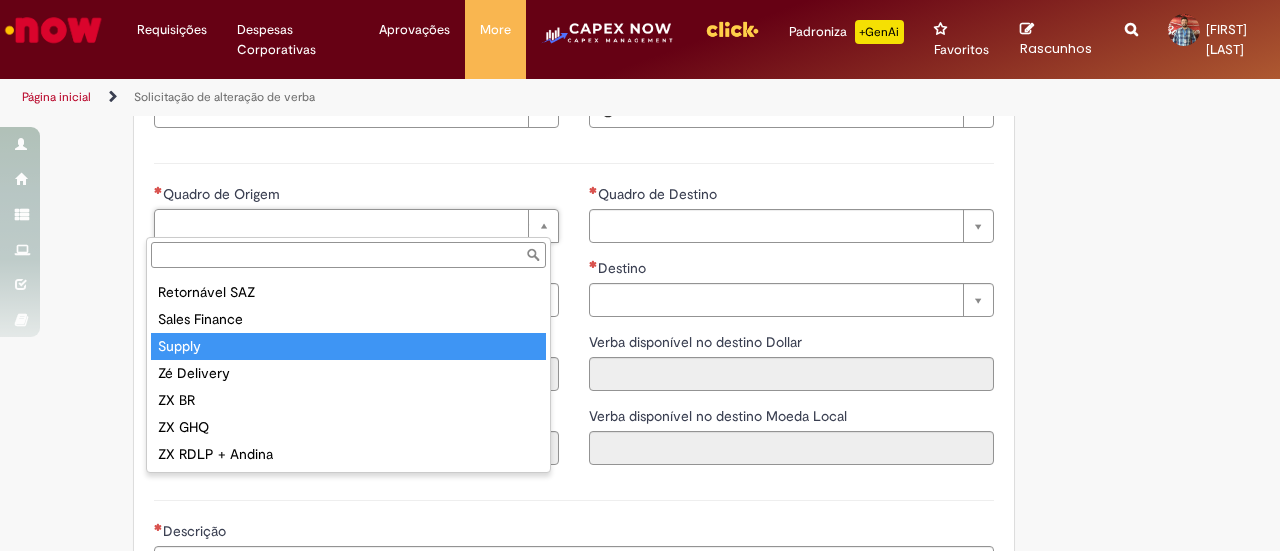 type on "******" 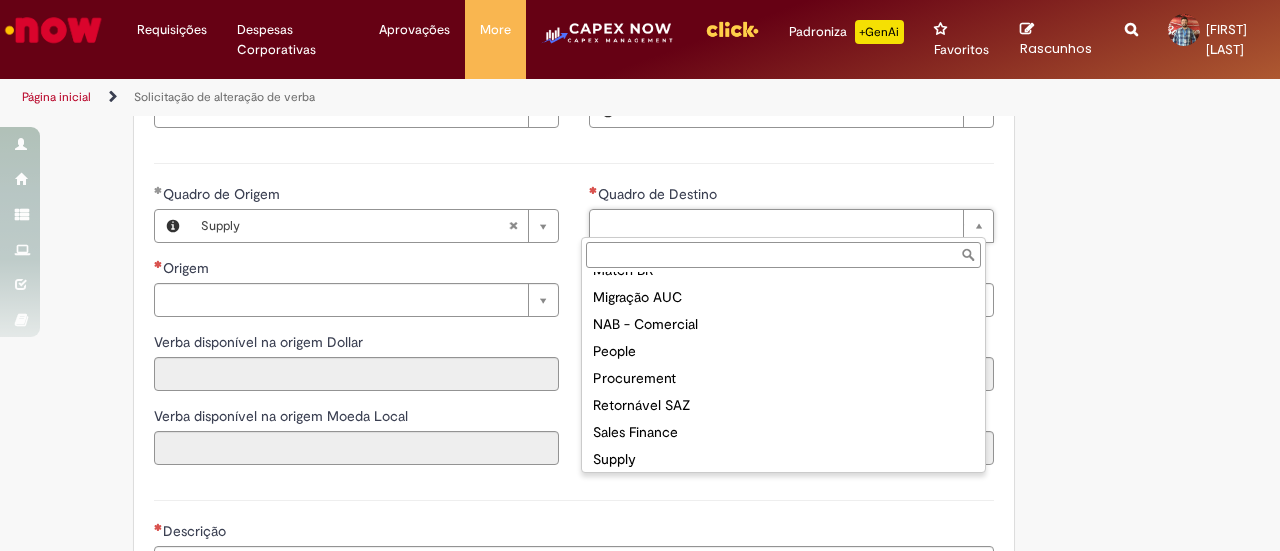 scroll, scrollTop: 429, scrollLeft: 0, axis: vertical 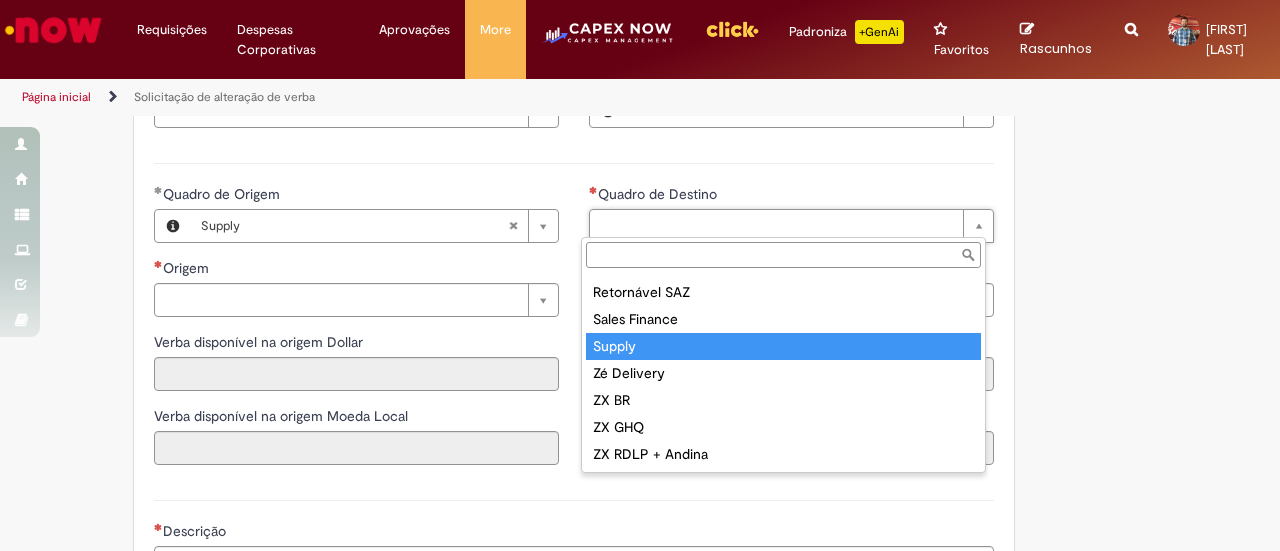 type on "******" 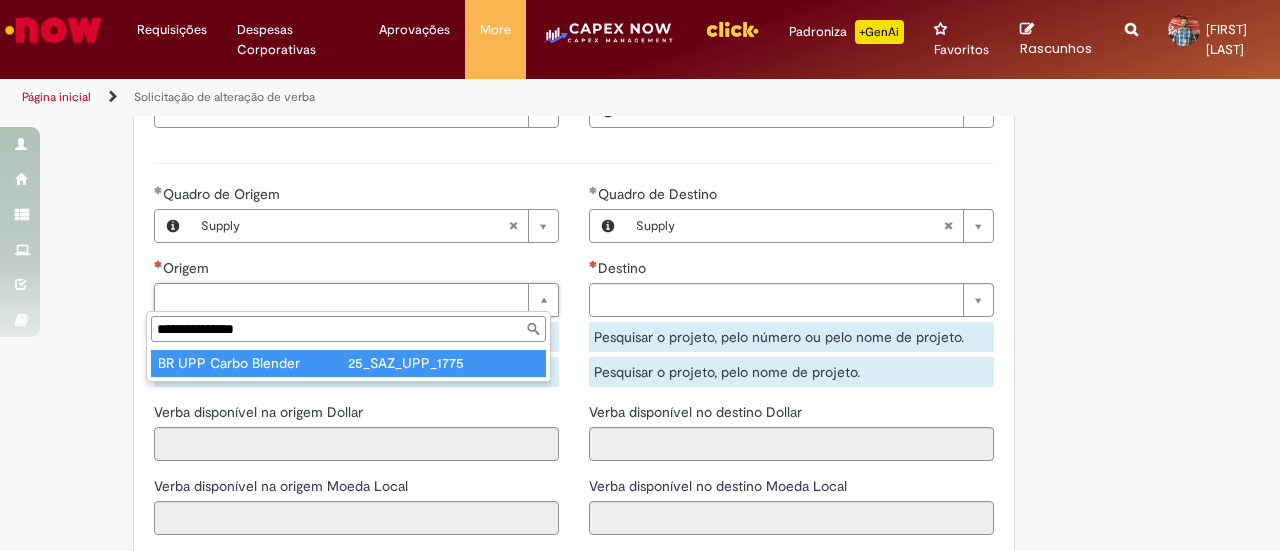 type on "**********" 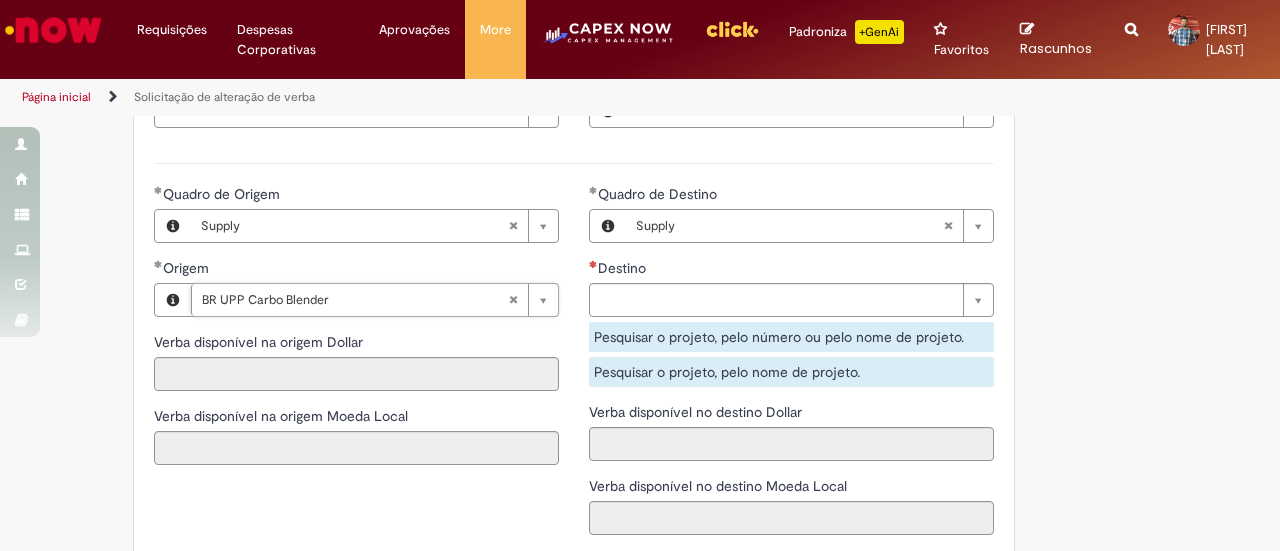 type on "**********" 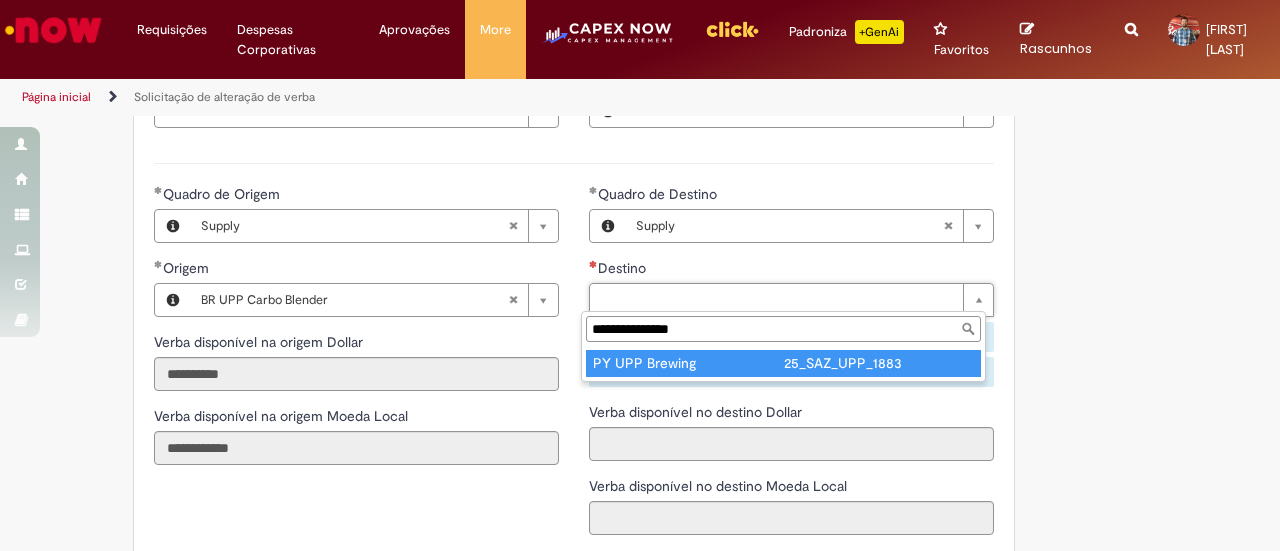 type on "**********" 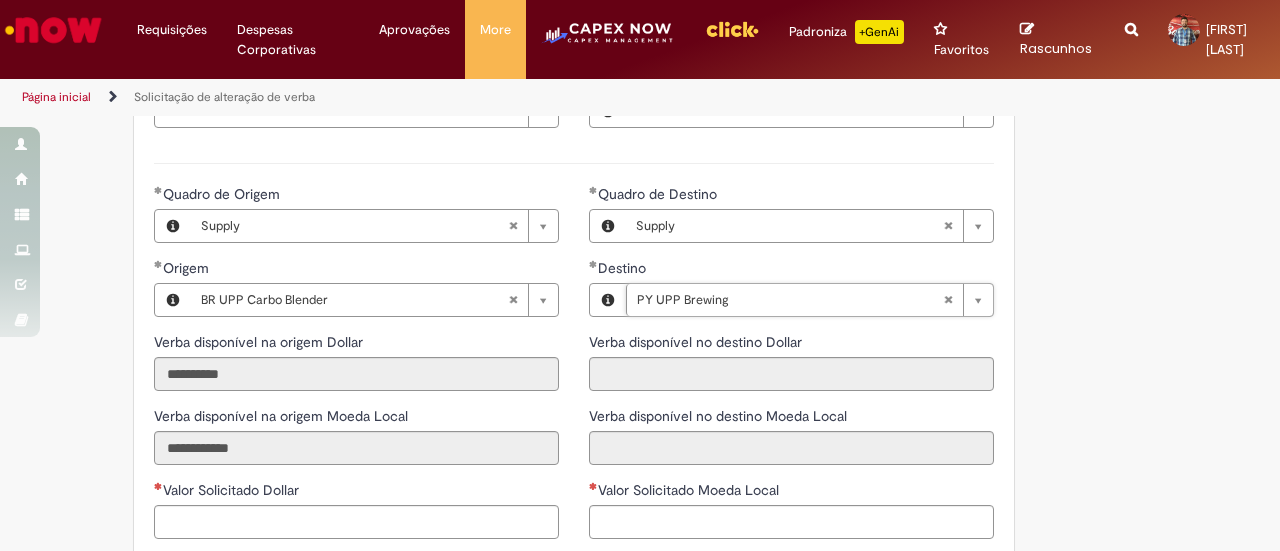 type on "**********" 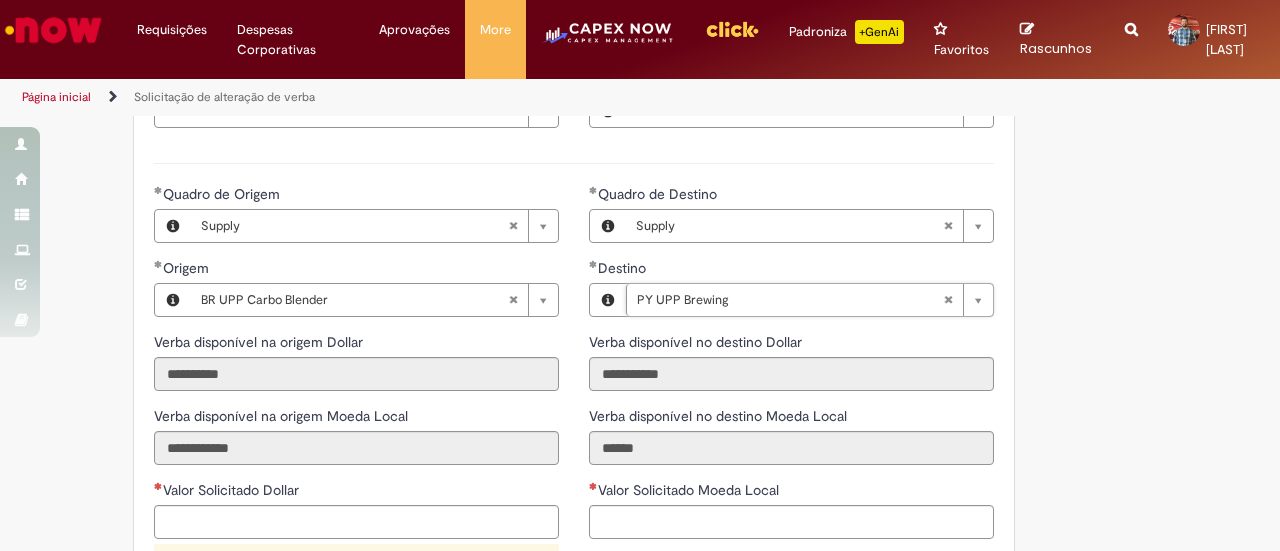 scroll, scrollTop: 900, scrollLeft: 0, axis: vertical 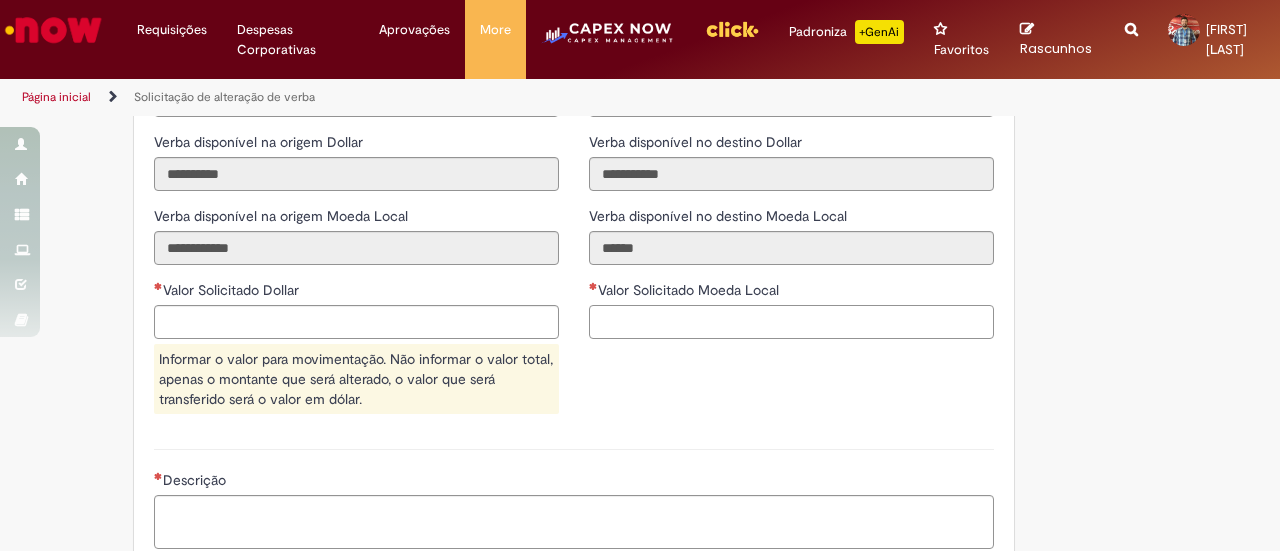 click on "Valor Solicitado Moeda Local" at bounding box center [791, 322] 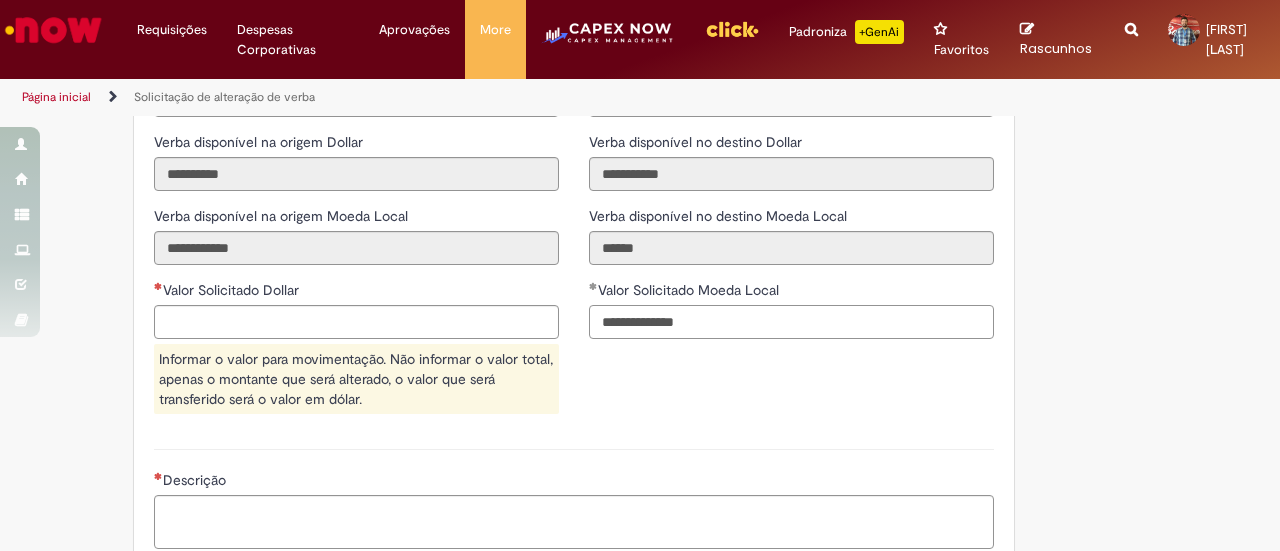 type on "**********" 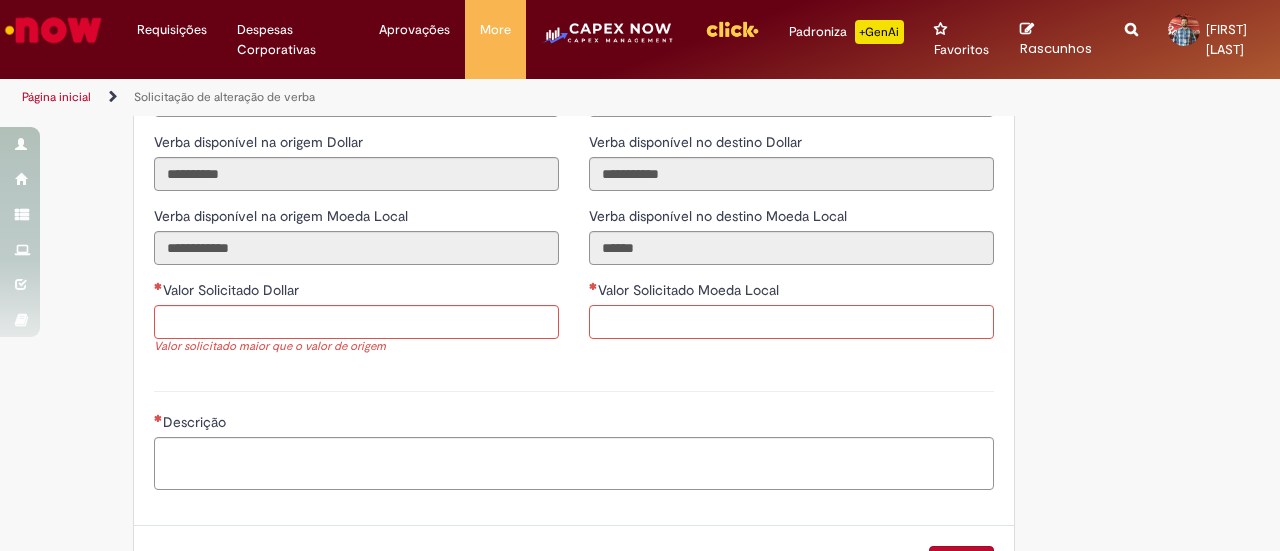 click on "Valor Solicitado Moeda Local" at bounding box center (791, 322) 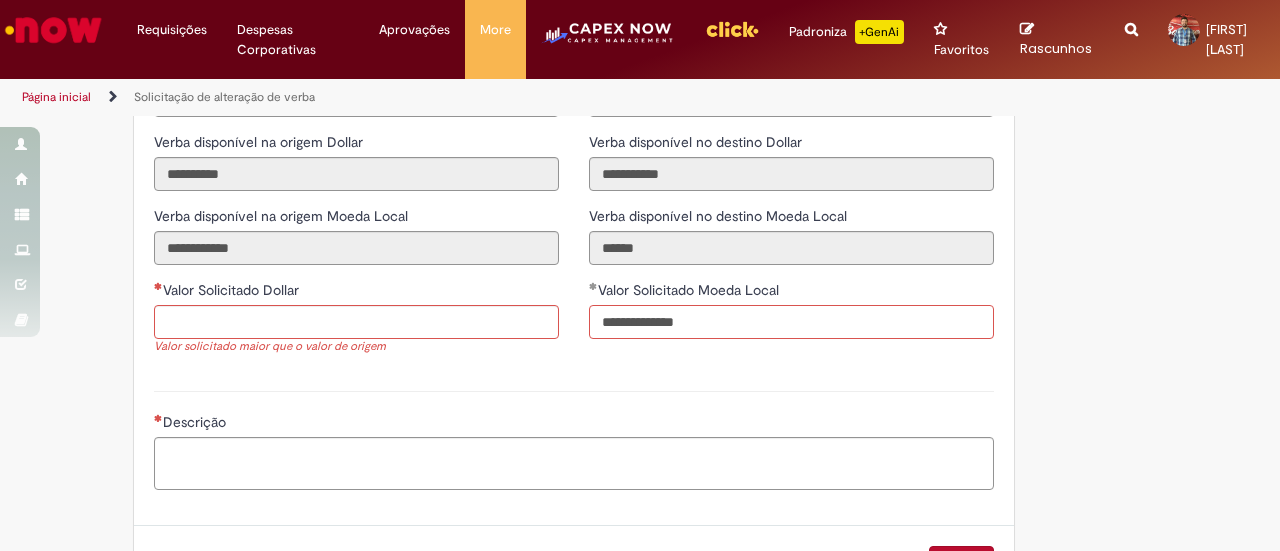 type on "**********" 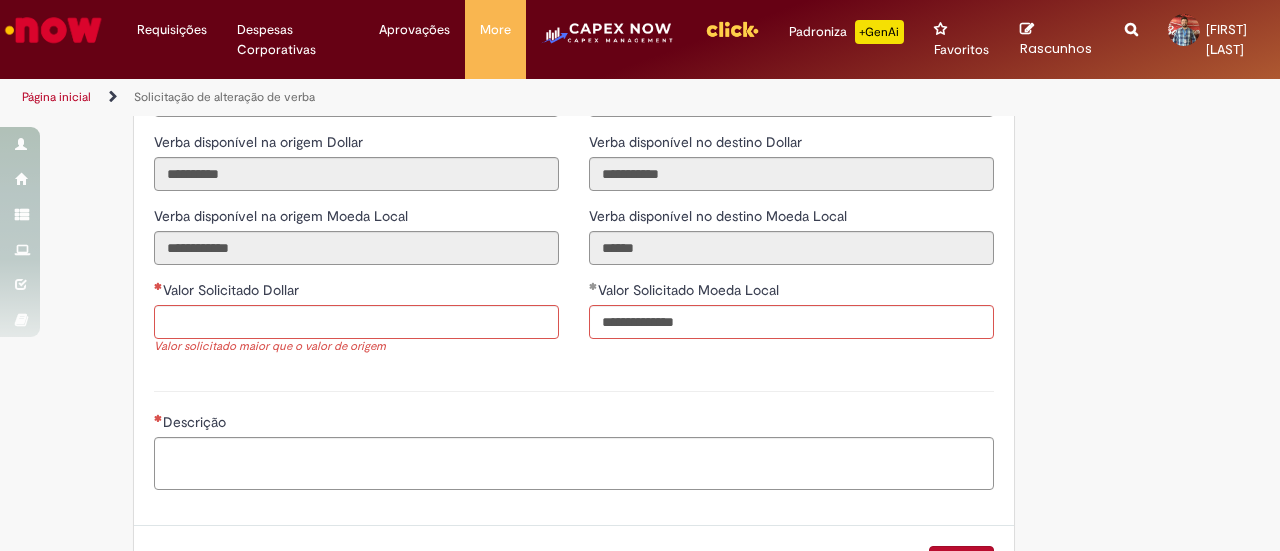 click on "**********" at bounding box center (574, 325) 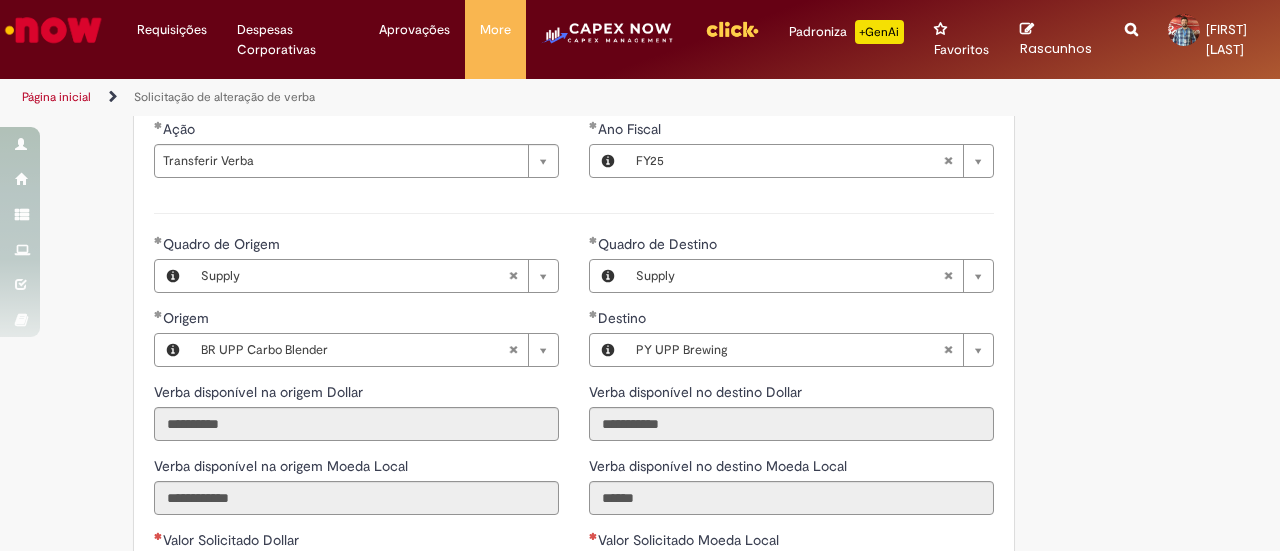 scroll, scrollTop: 600, scrollLeft: 0, axis: vertical 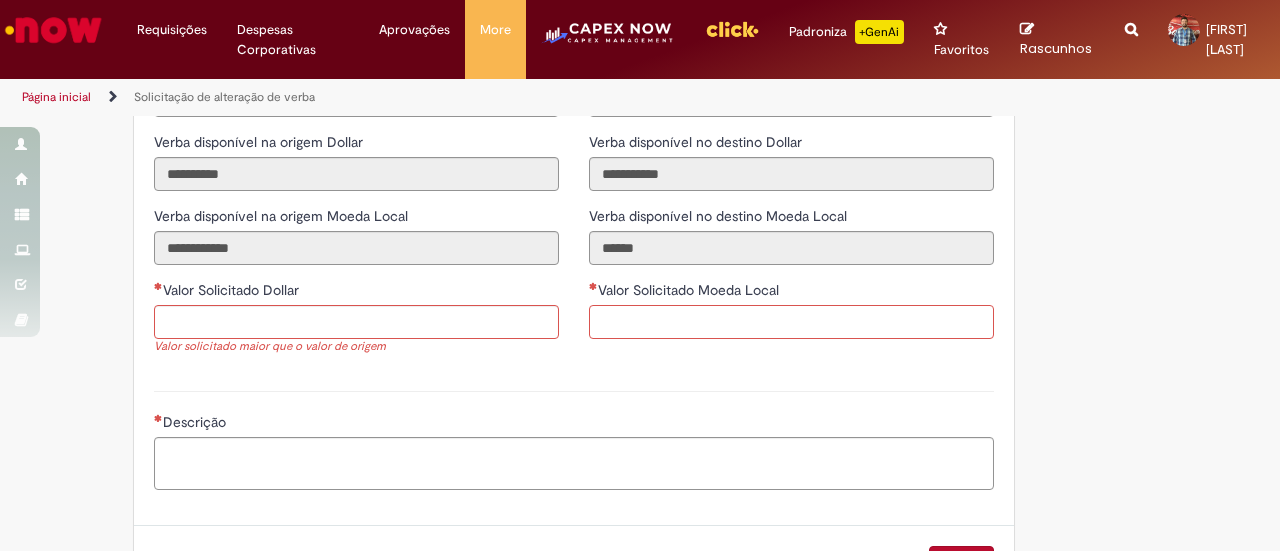 click on "Valor Solicitado Moeda Local" at bounding box center (791, 322) 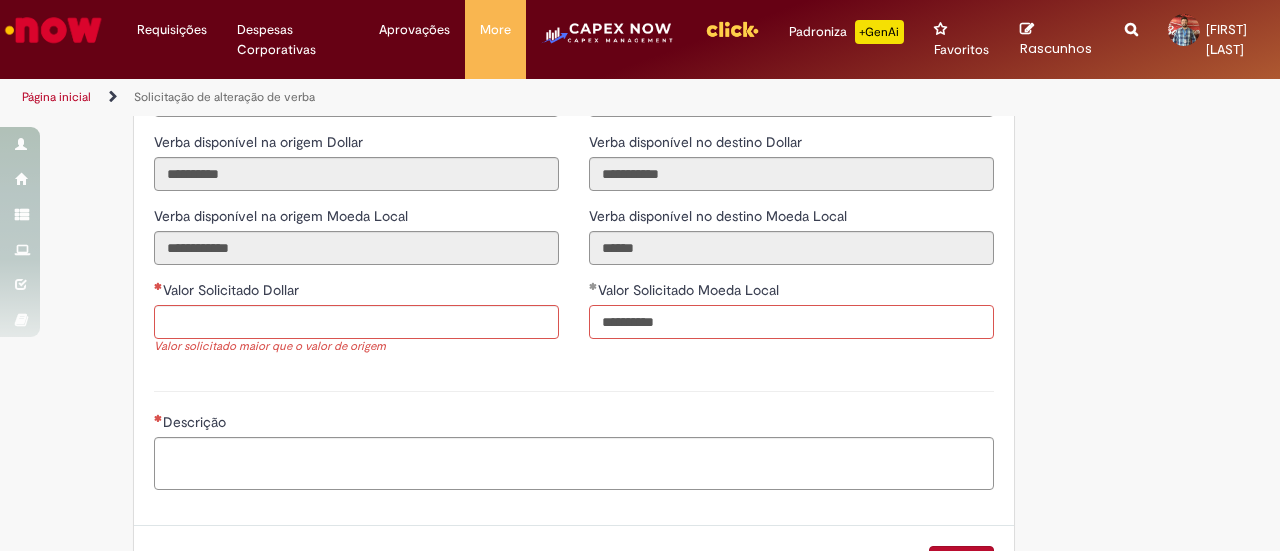 type on "**********" 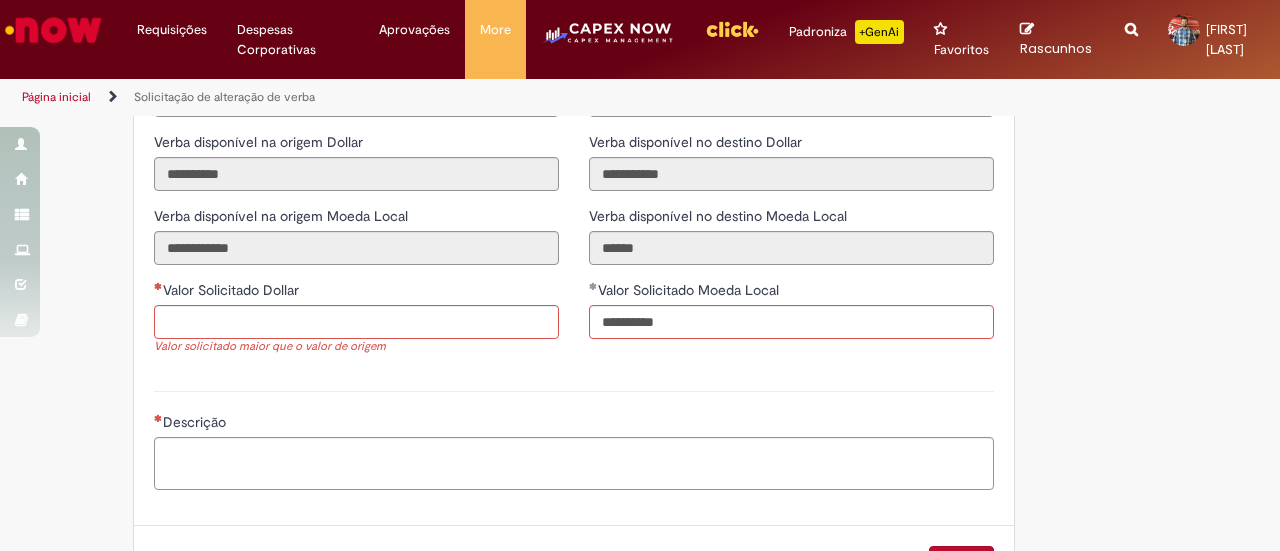 type on "*********" 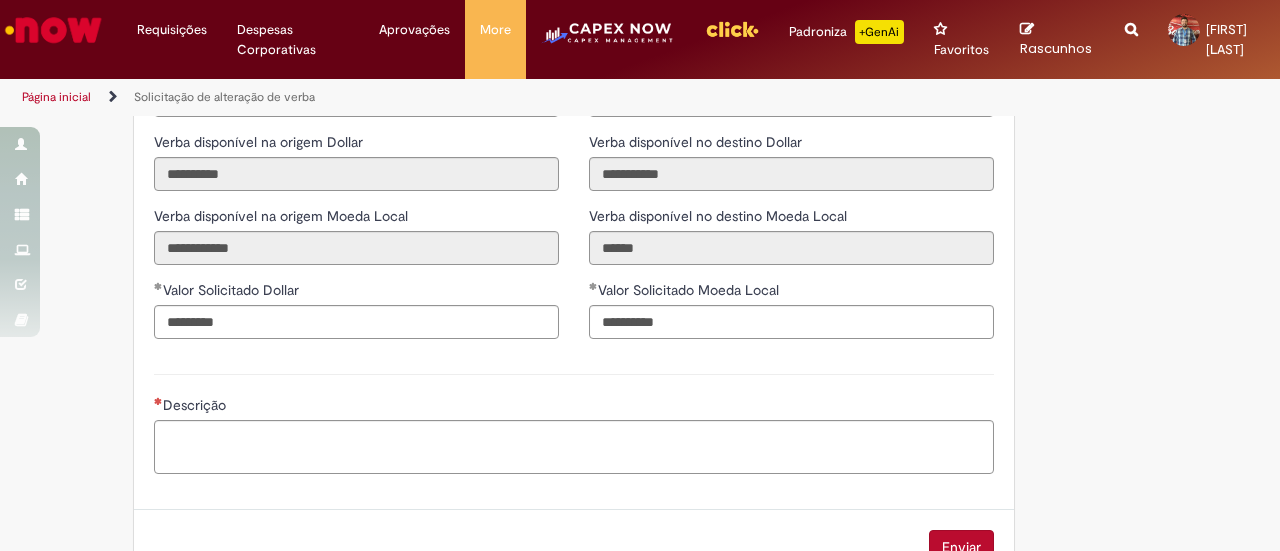 click on "Descrição" at bounding box center (574, 421) 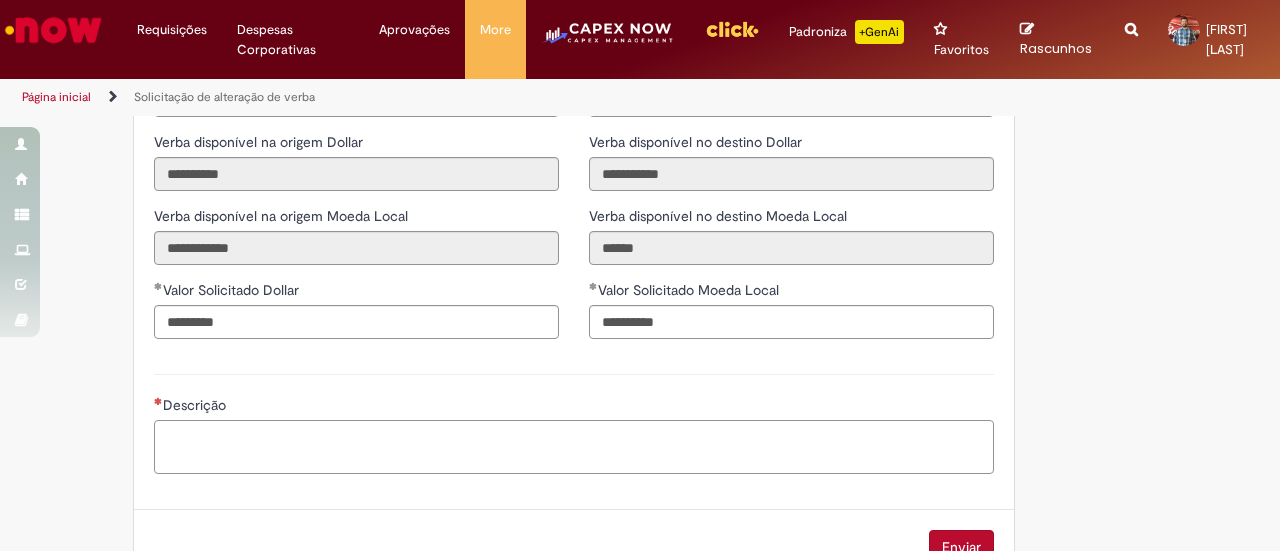 click on "Descrição" at bounding box center (574, 446) 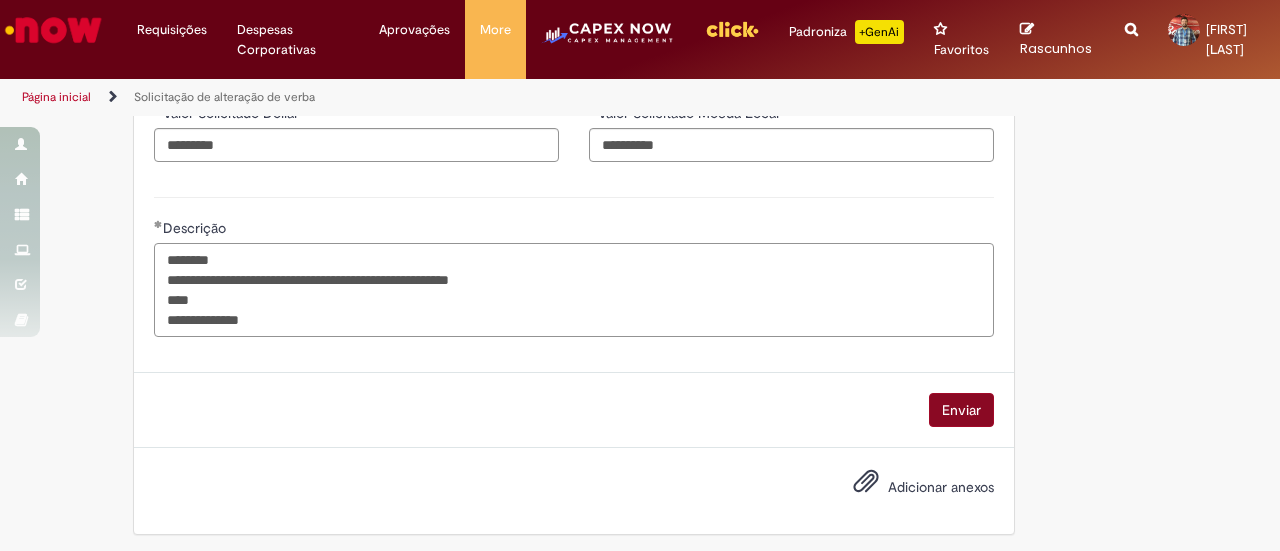 type on "**********" 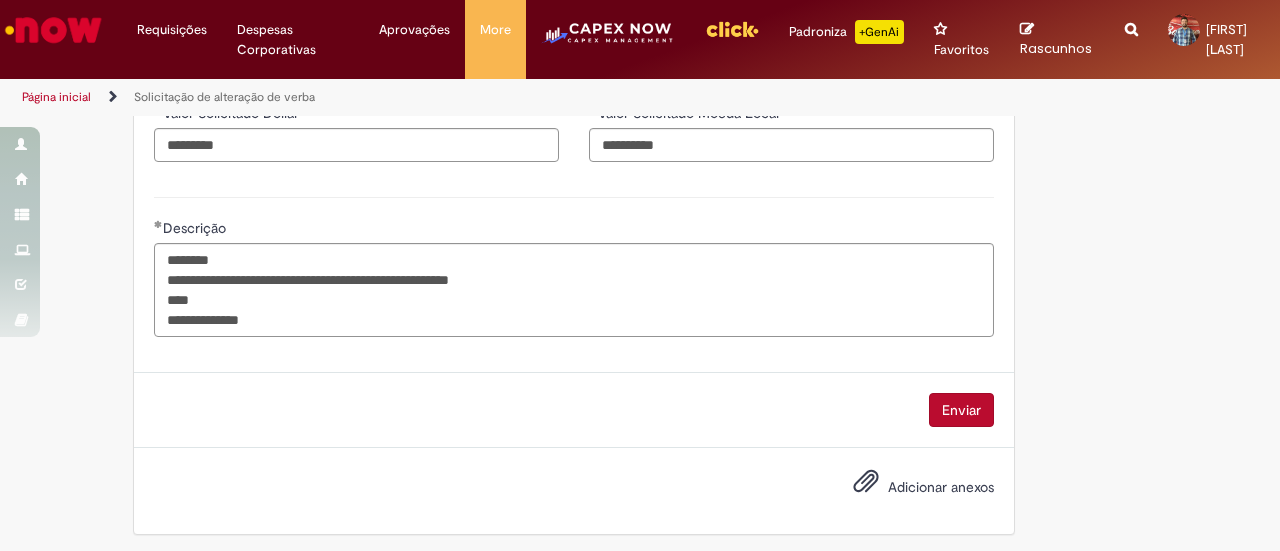 click on "Enviar" at bounding box center [961, 410] 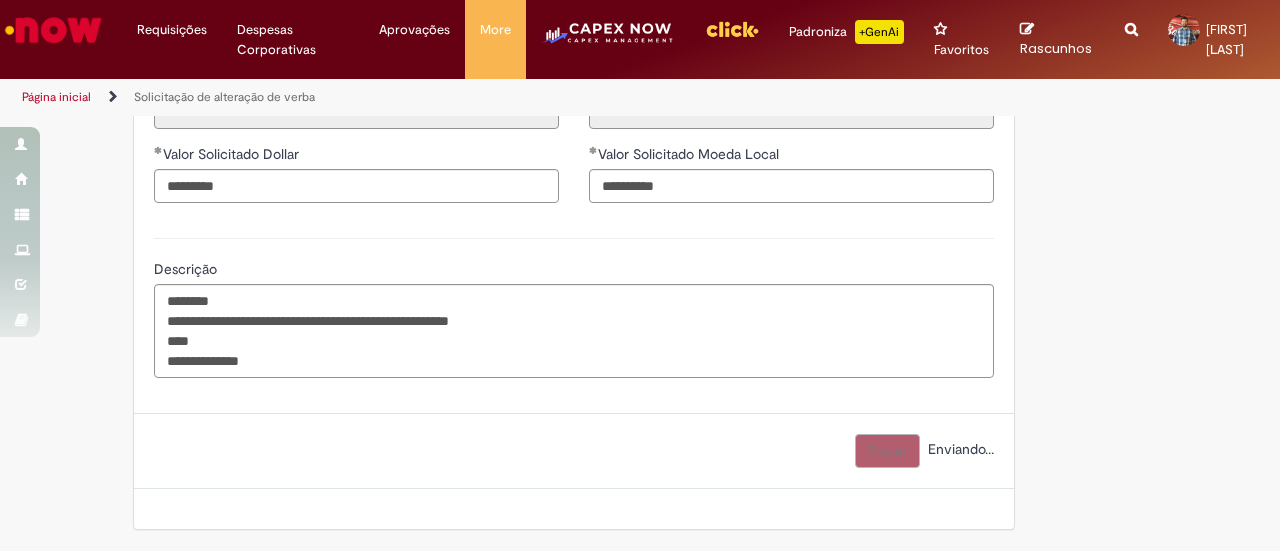 scroll, scrollTop: 1032, scrollLeft: 0, axis: vertical 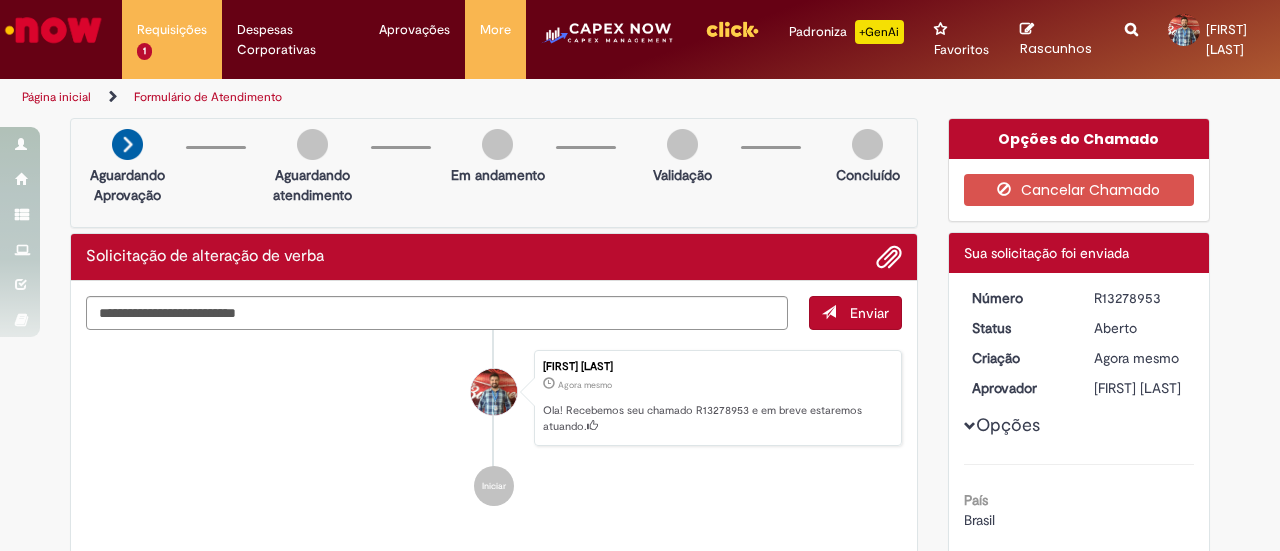 click on "R13278953" at bounding box center (1140, 298) 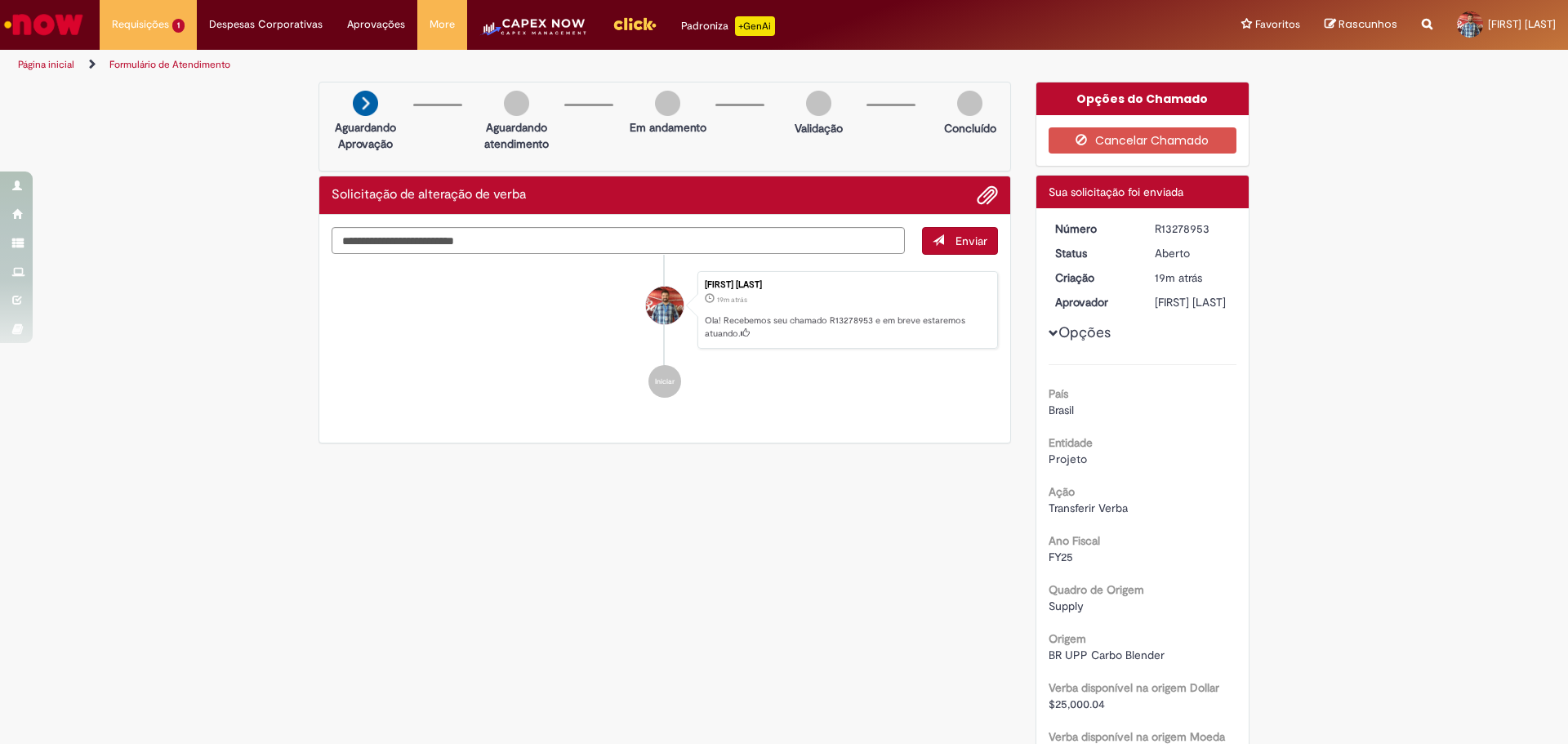 click on "Verificar Código de Barras
Aguardando Aprovação
Aguardando atendimento
Em andamento
Validação
Concluído
Solicitação de alteração de verba
Enviar
[FIRST] [LAST]
19m atrás 19 minutos atrás
Ola! Recebemos seu chamado R13278953 e em breve estaremos atuando.
Iniciar
Opções do Chamado" at bounding box center (784, 726) 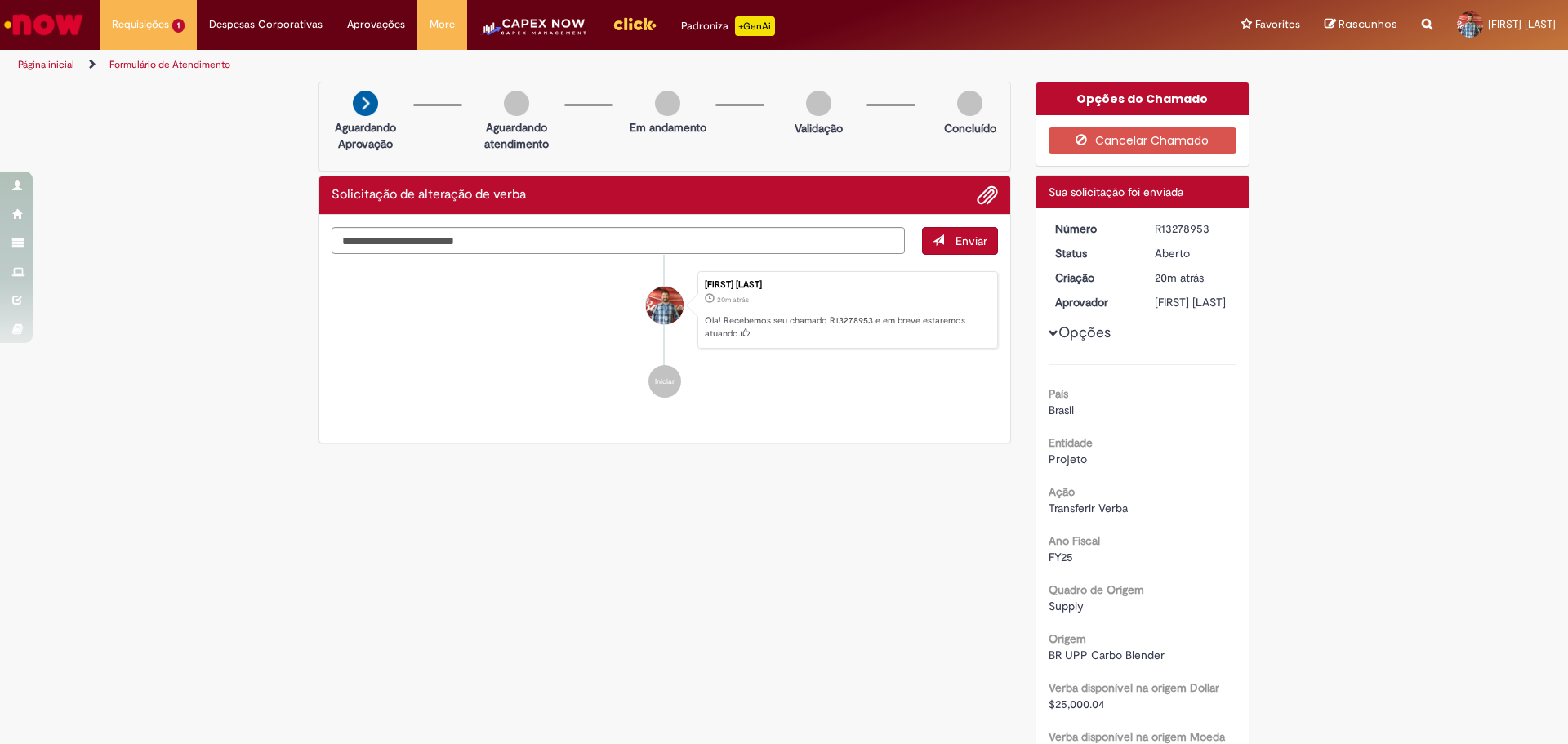 click on "Formulário de Atendimento
Verificar Código de Barras
Aguardando Aprovação
Aguardando atendimento
Em andamento
Validação
Concluído
Solicitação de alteração de verba
Enviar
[FIRST] [LAST]
20m atrás 20 minutos atrás
Ola! Recebemos seu chamado R13278953 e em breve estaremos atuando.
Iniciar
Opções do Chamado" at bounding box center (784, 726) 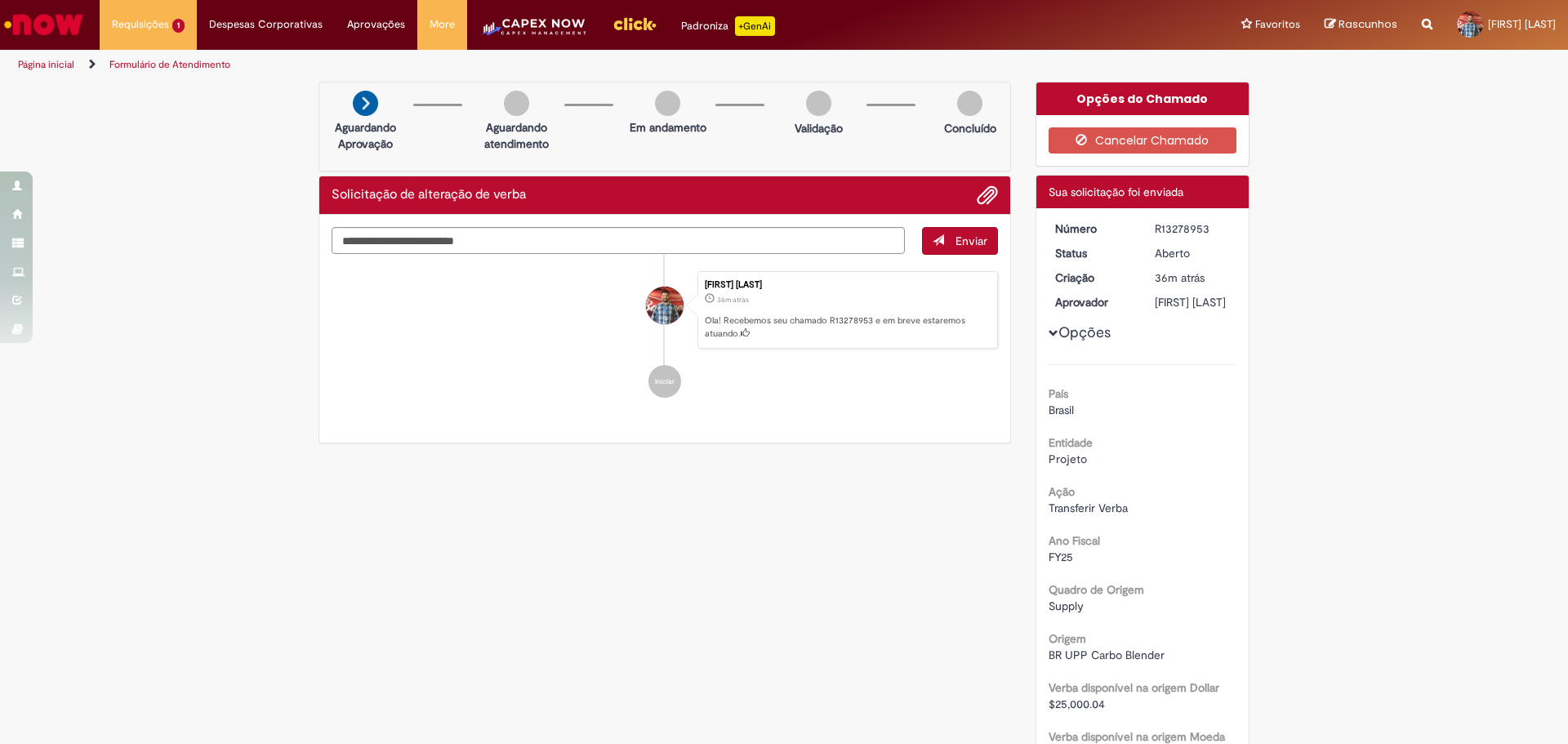 click on "Destino, Visualizar este registro PY UPP Brewing" at bounding box center [784, 726] 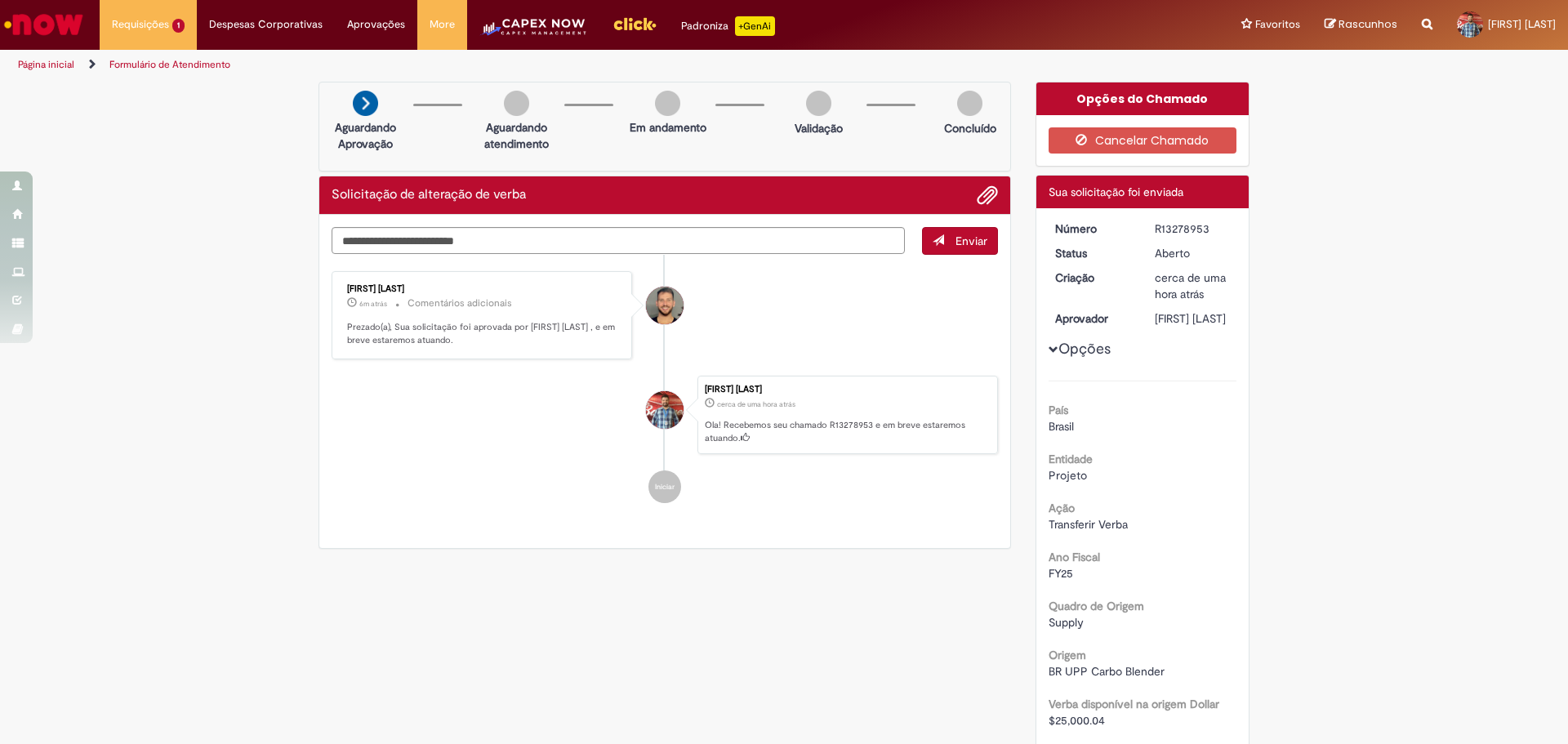 click on "Verificar Código de Barras
Aguardando Aprovação
Aguardando atendimento
Em andamento
Validação
Concluído
Solicitação de alteração de verba
Enviar
[FIRST] [LAST]
6m atrás 6 minutos atrás     Comentários adicionais
Prezado(a), Sua solicitação foi aprovada por [FIRST] [LAST] , e em breve estaremos atuando." at bounding box center (784, 734) 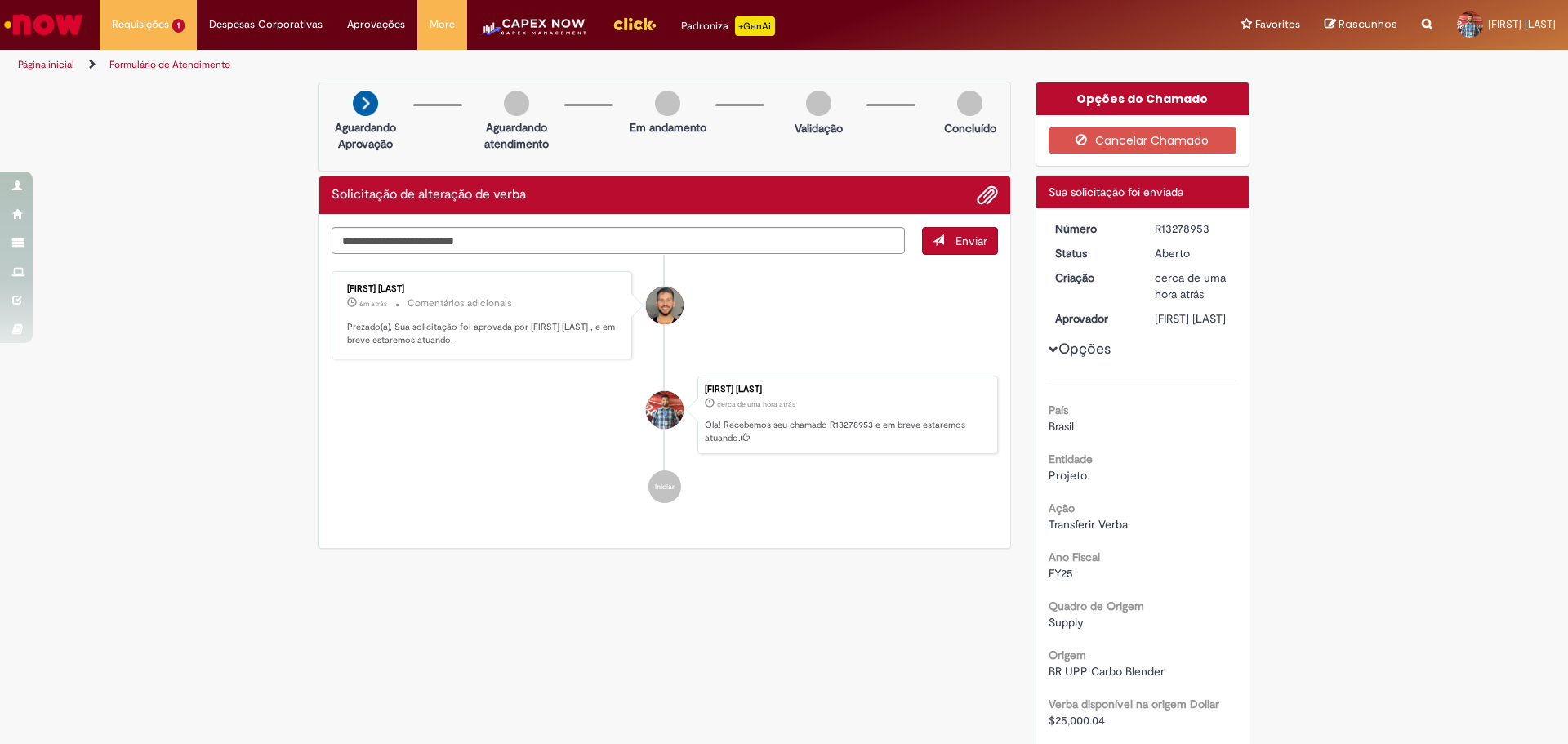 click on "R13278953" at bounding box center [1192, 229] 